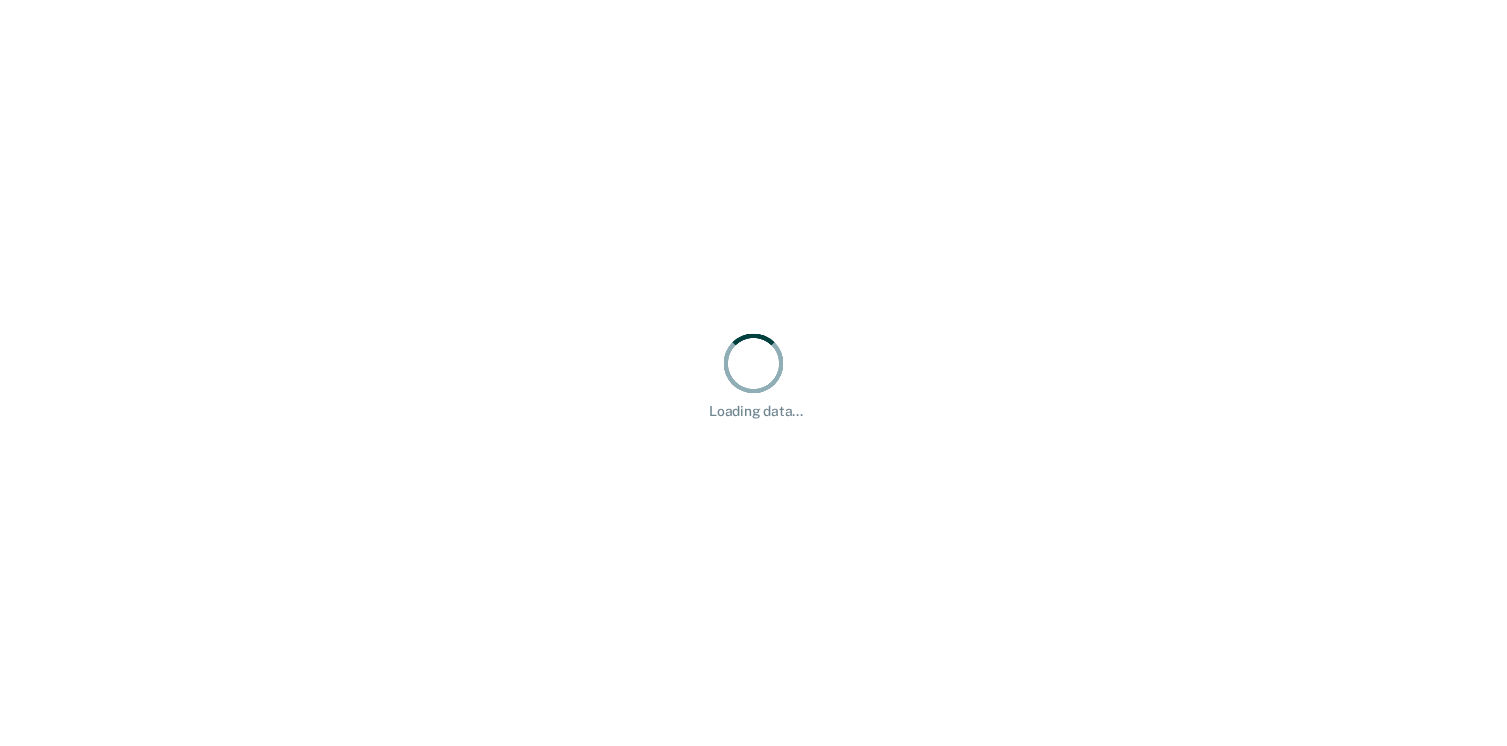 scroll, scrollTop: 0, scrollLeft: 0, axis: both 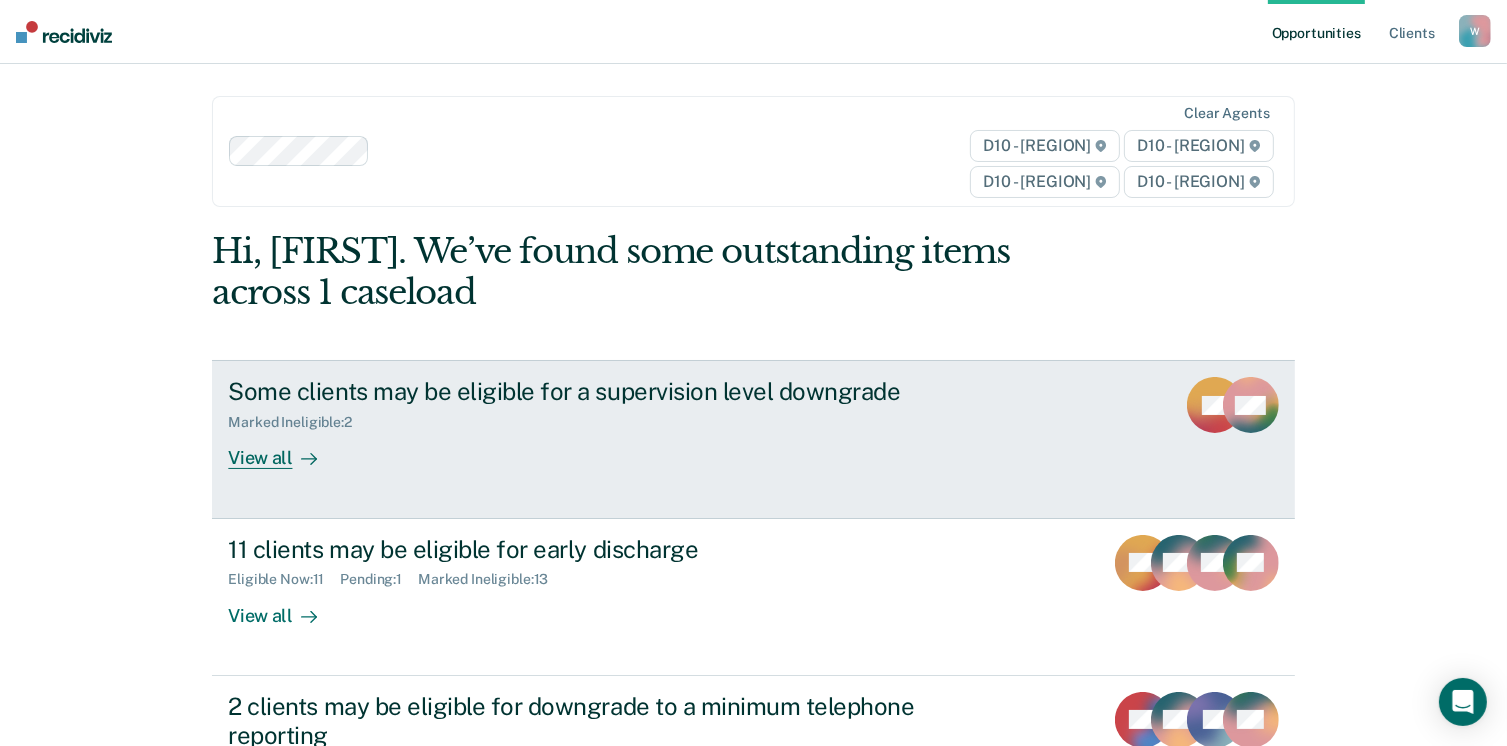 drag, startPoint x: 0, startPoint y: 0, endPoint x: 696, endPoint y: 503, distance: 858.73456 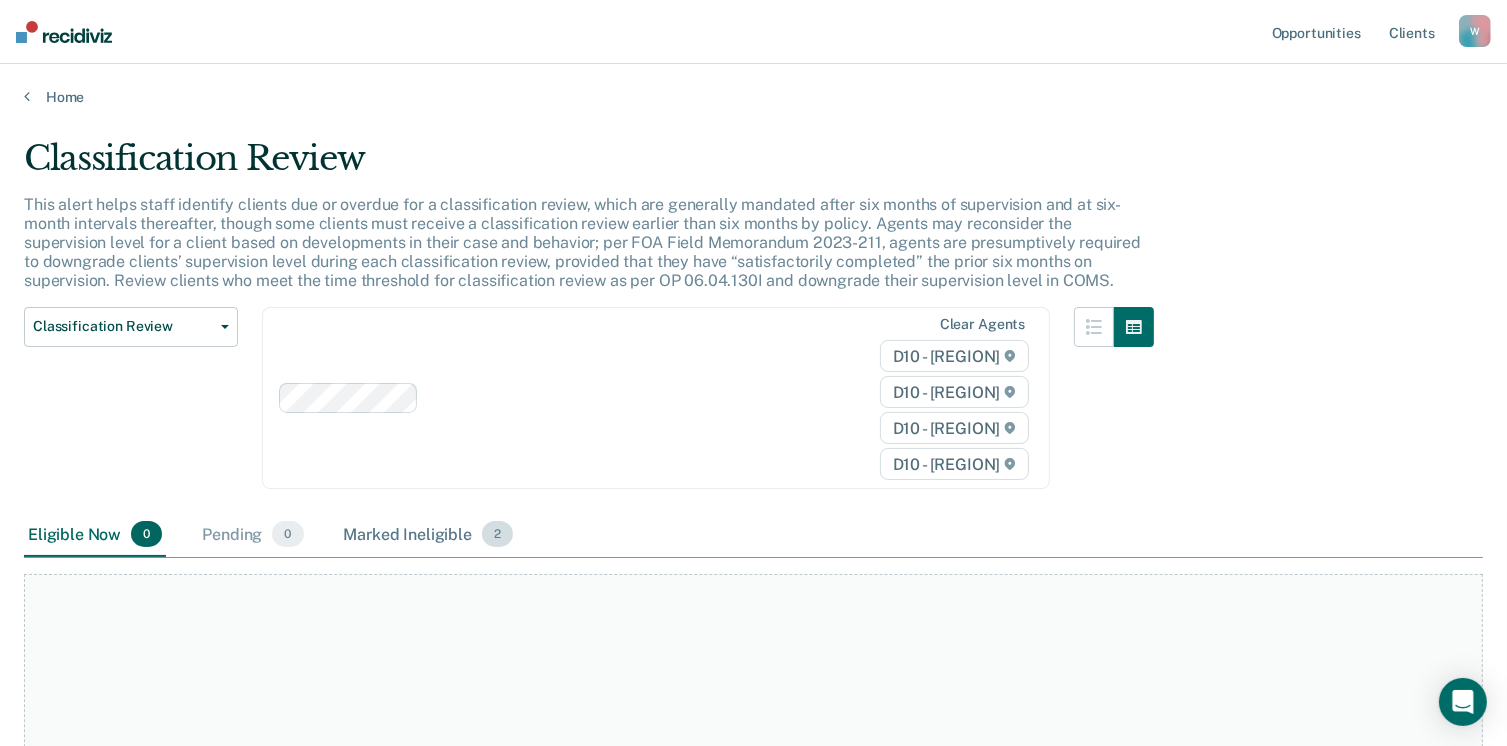 click on "Marked Ineligible 2" at bounding box center [429, 535] 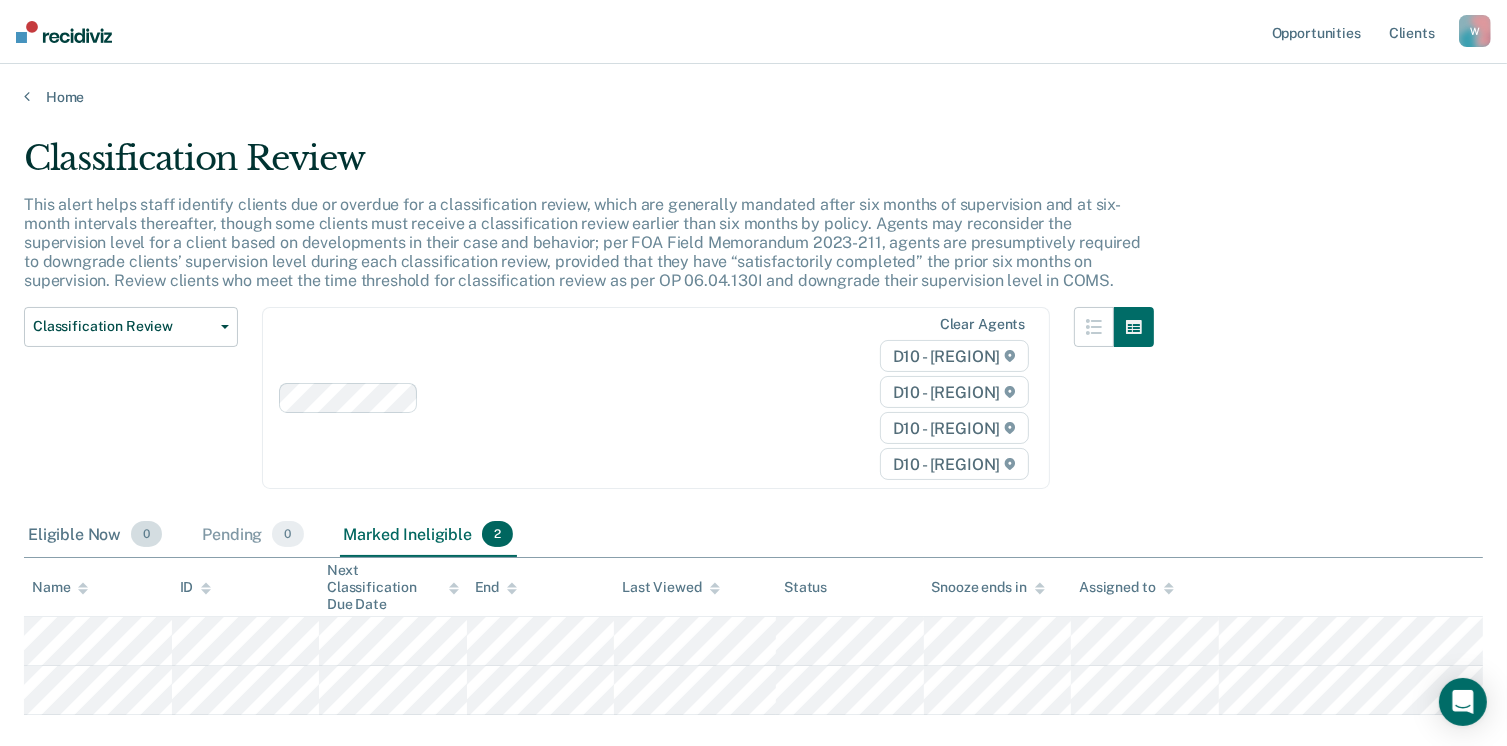 click on "Eligible Now 0" at bounding box center [95, 535] 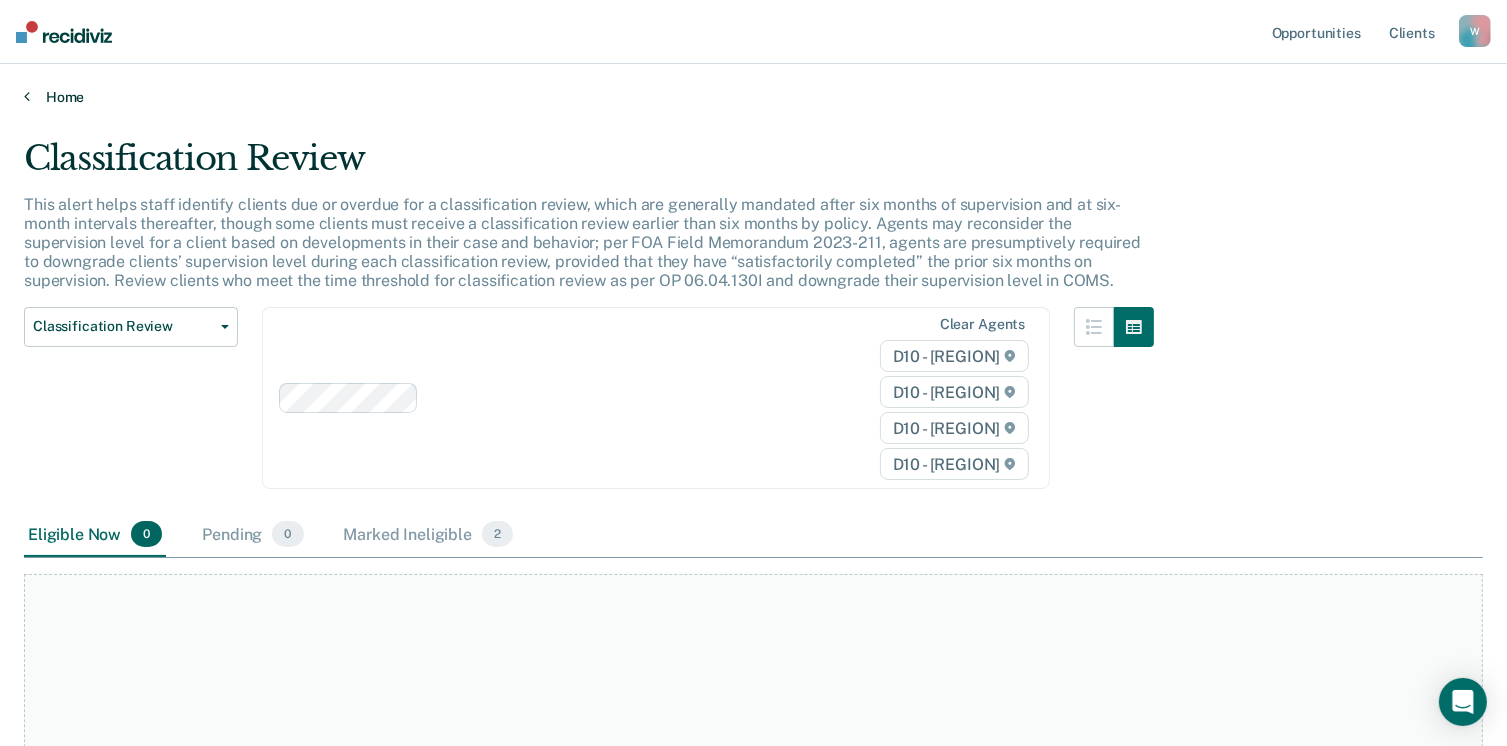 click on "Home" at bounding box center (753, 97) 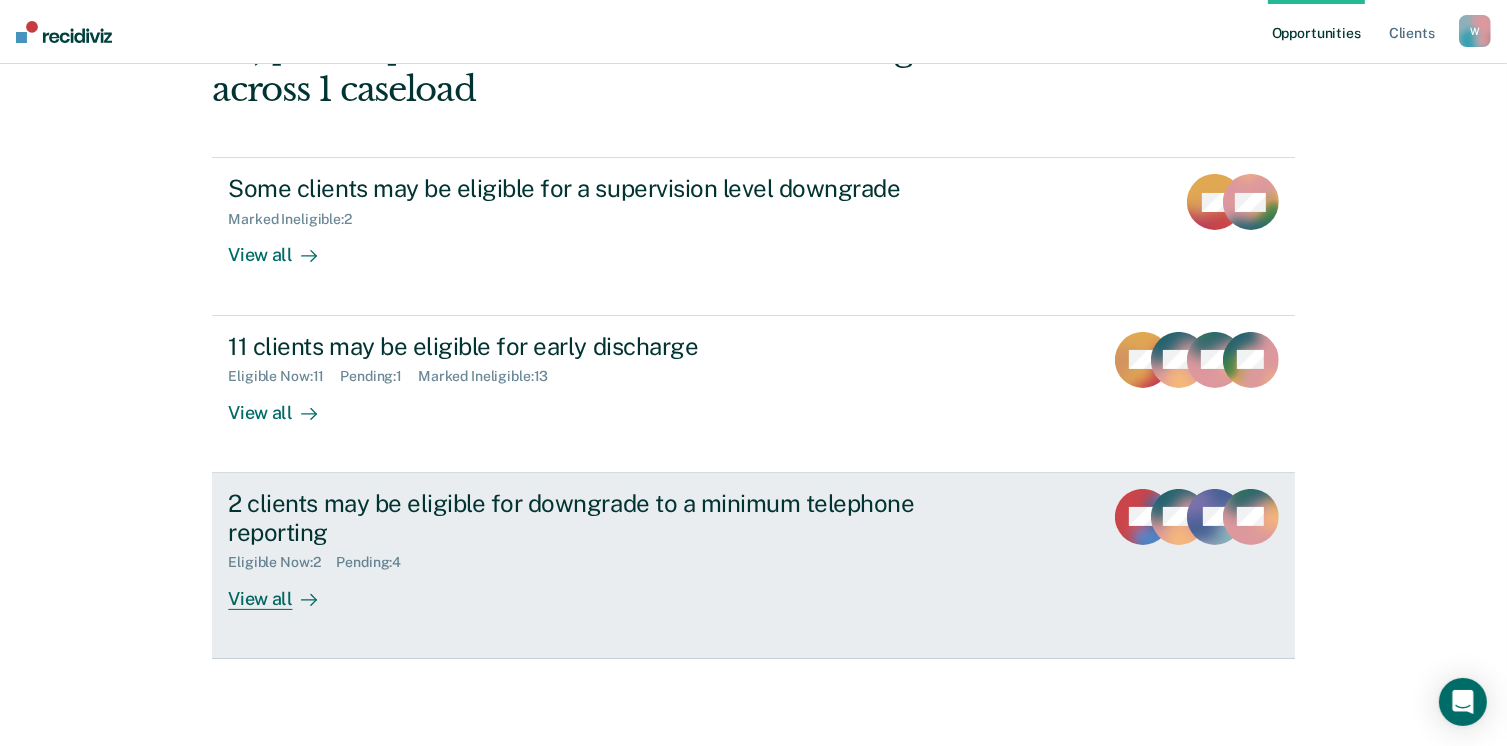 scroll, scrollTop: 272, scrollLeft: 0, axis: vertical 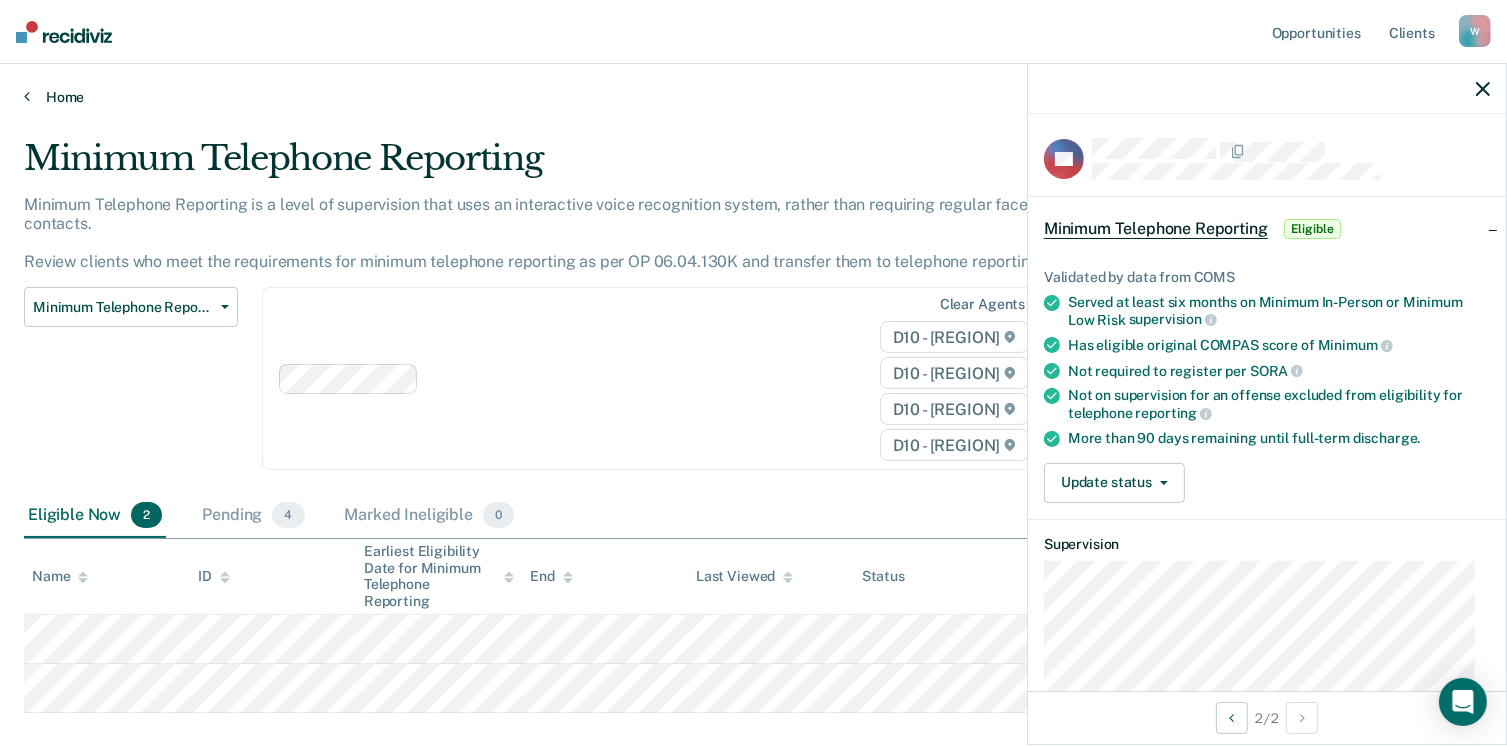 click on "Home" at bounding box center (753, 97) 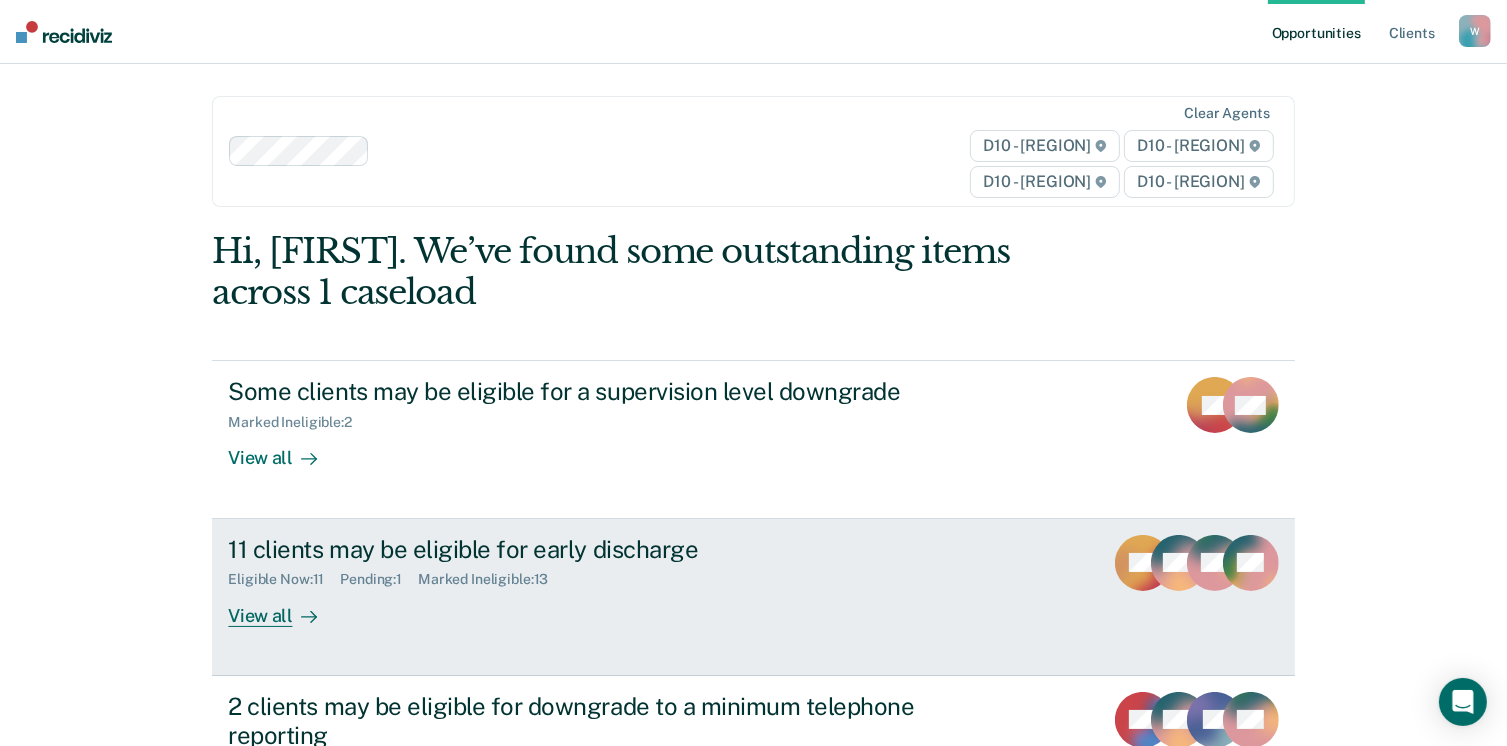 click on "11 clients may be eligible for early discharge Eligible Now :  11 Pending :  1 Marked Ineligible :  13 View all" at bounding box center (603, 581) 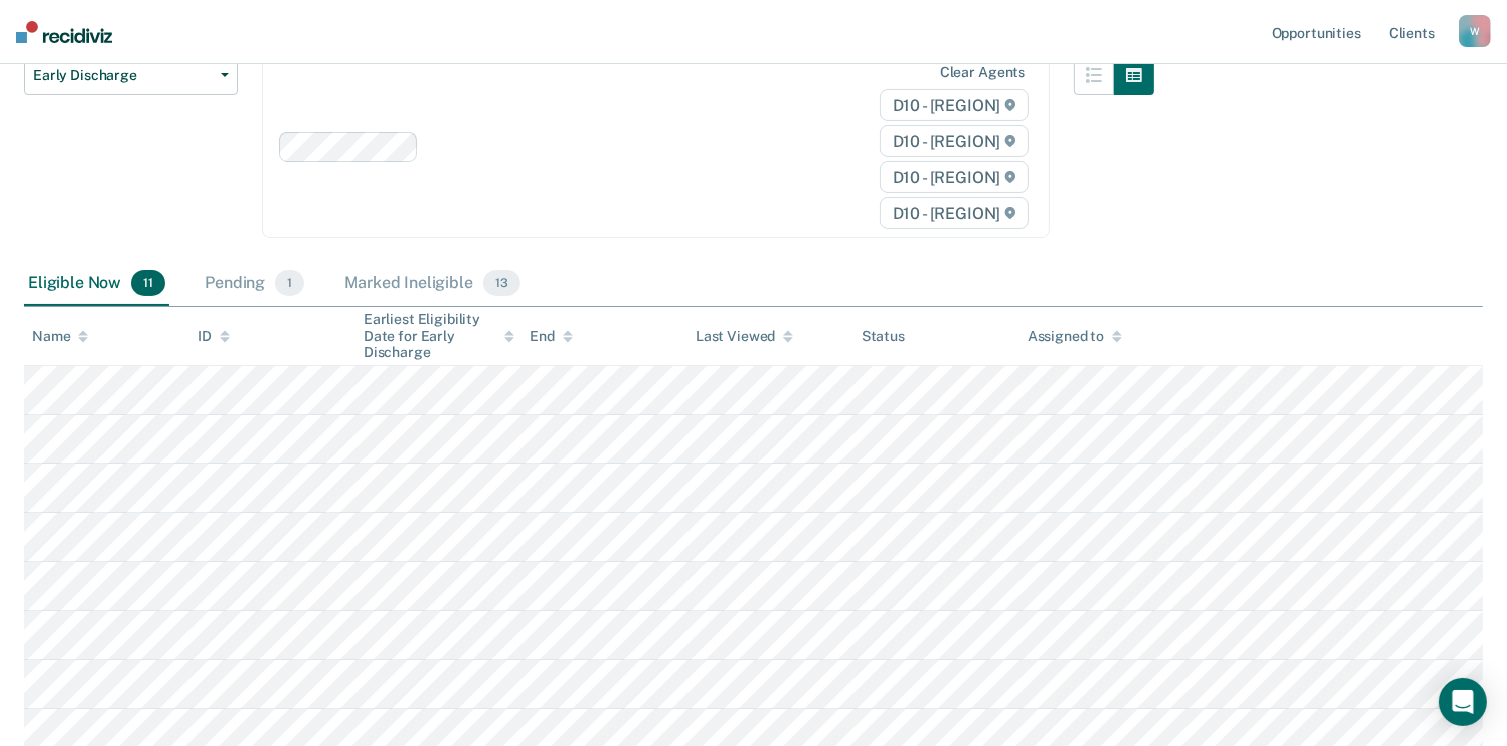 scroll, scrollTop: 532, scrollLeft: 0, axis: vertical 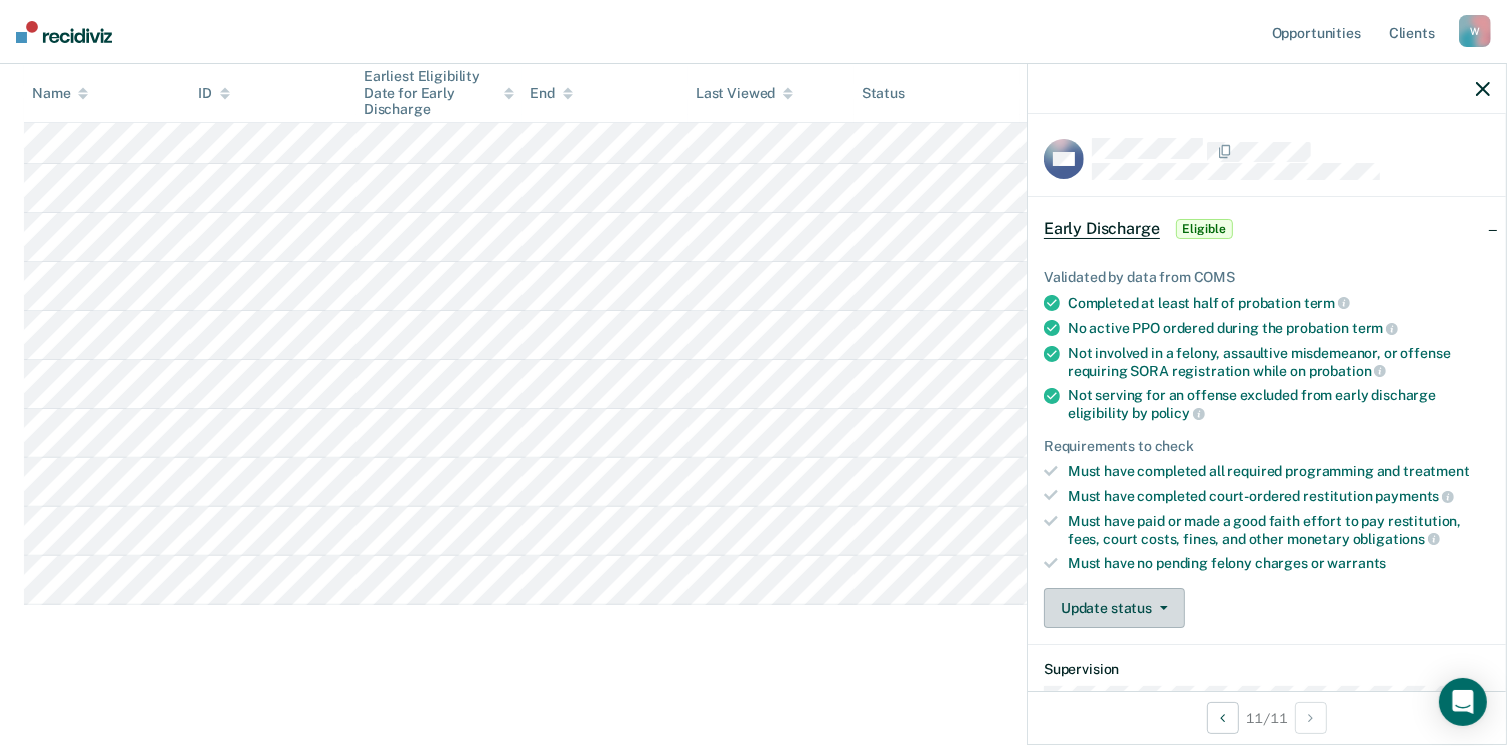 click on "Update status" at bounding box center [1114, 608] 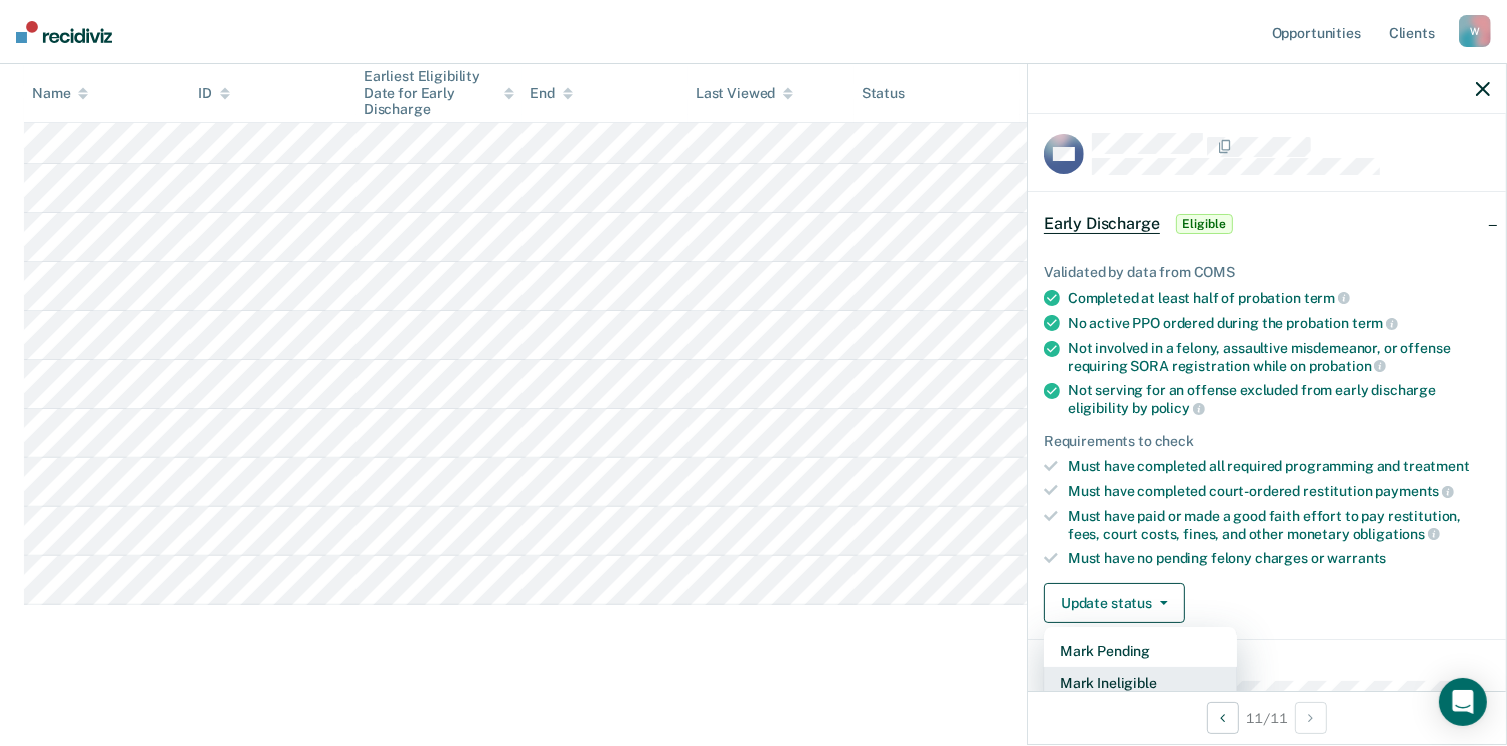 click on "Mark Ineligible" at bounding box center [1140, 683] 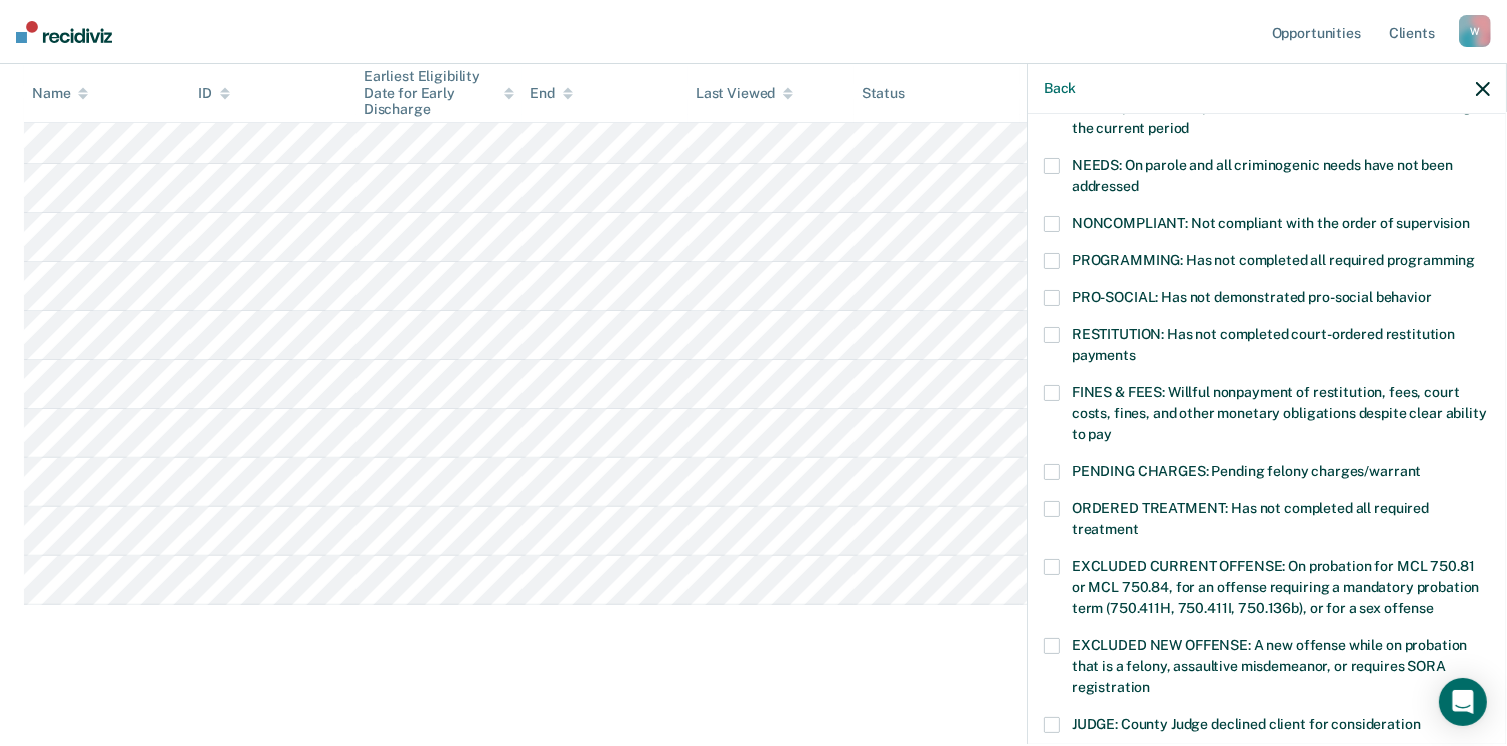 scroll, scrollTop: 305, scrollLeft: 0, axis: vertical 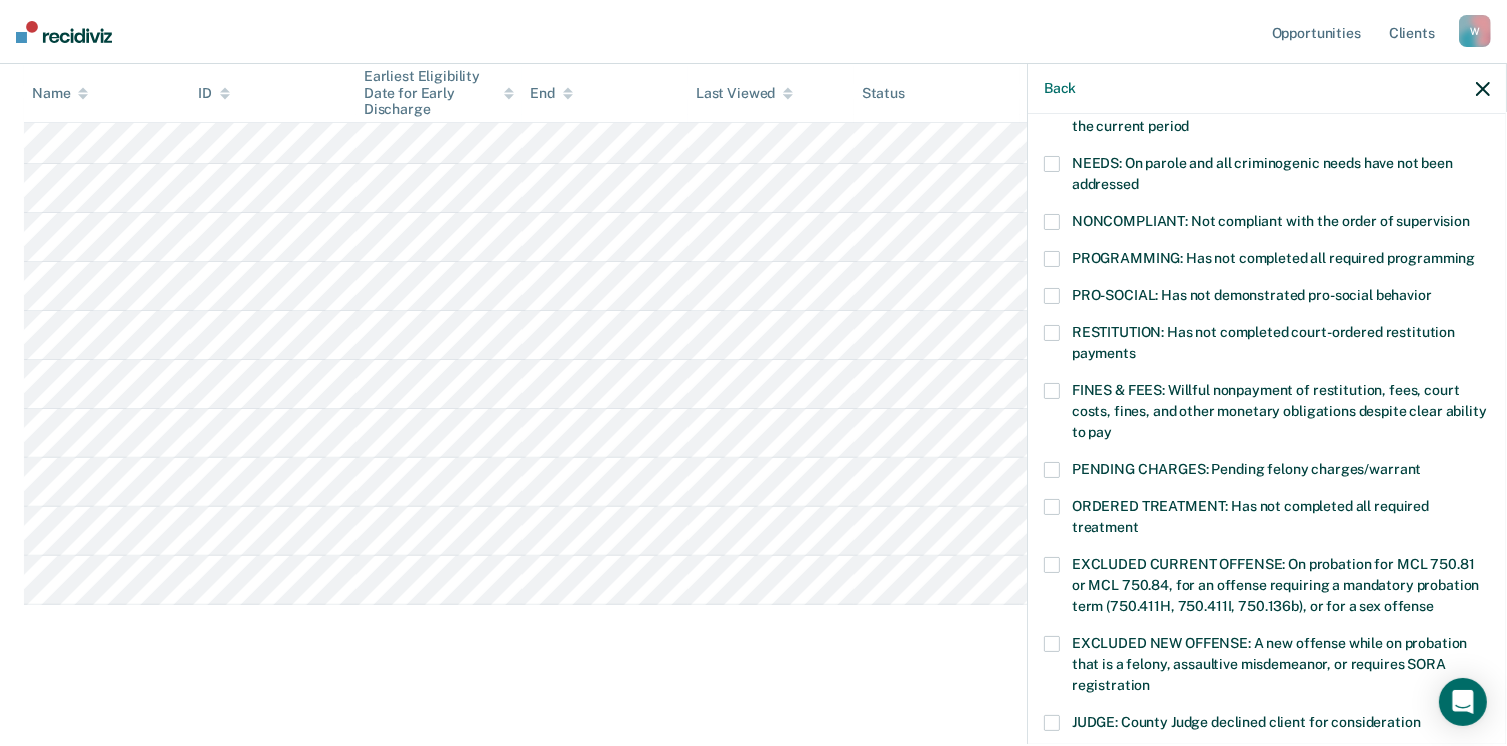 drag, startPoint x: 1110, startPoint y: 392, endPoint x: 1111, endPoint y: 425, distance: 33.01515 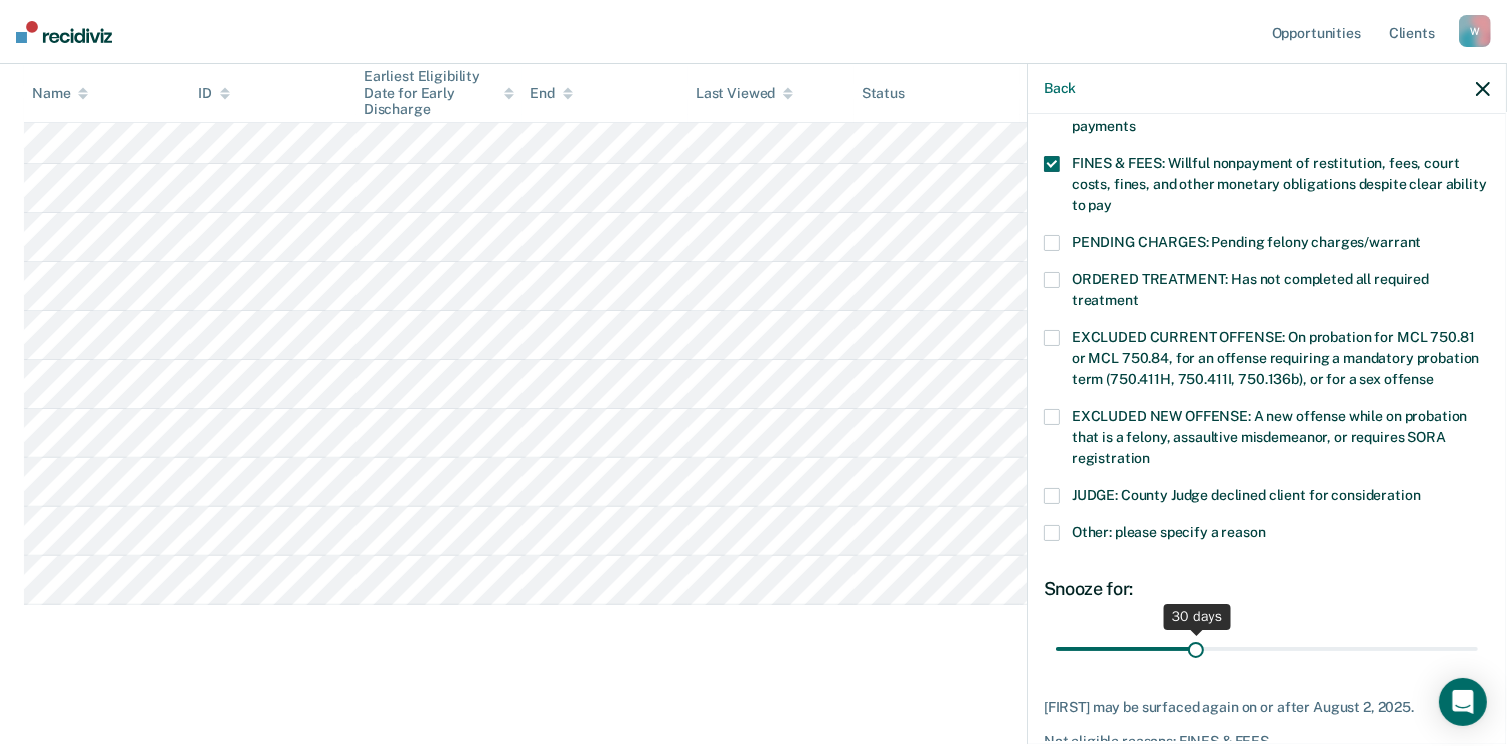 scroll, scrollTop: 630, scrollLeft: 0, axis: vertical 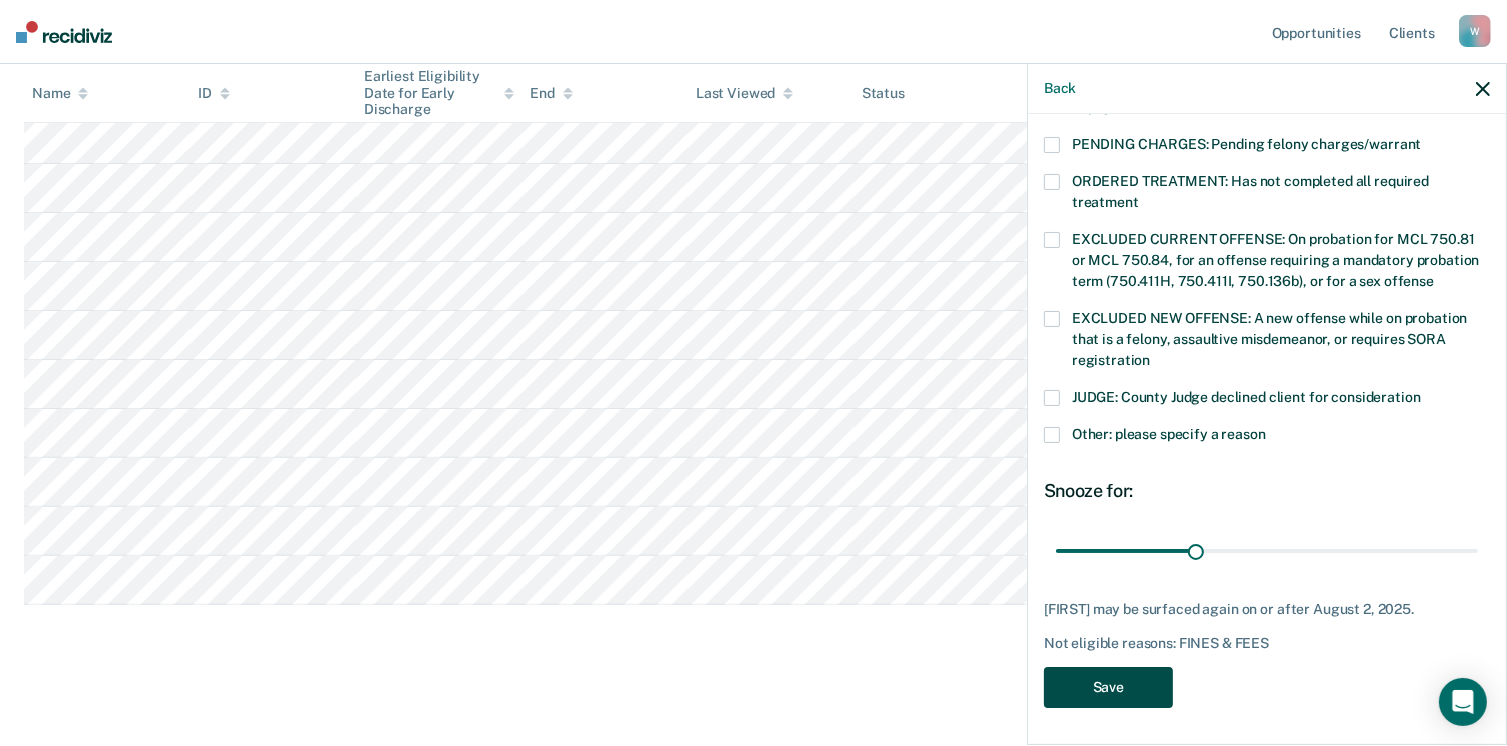 click on "Save" at bounding box center (1108, 687) 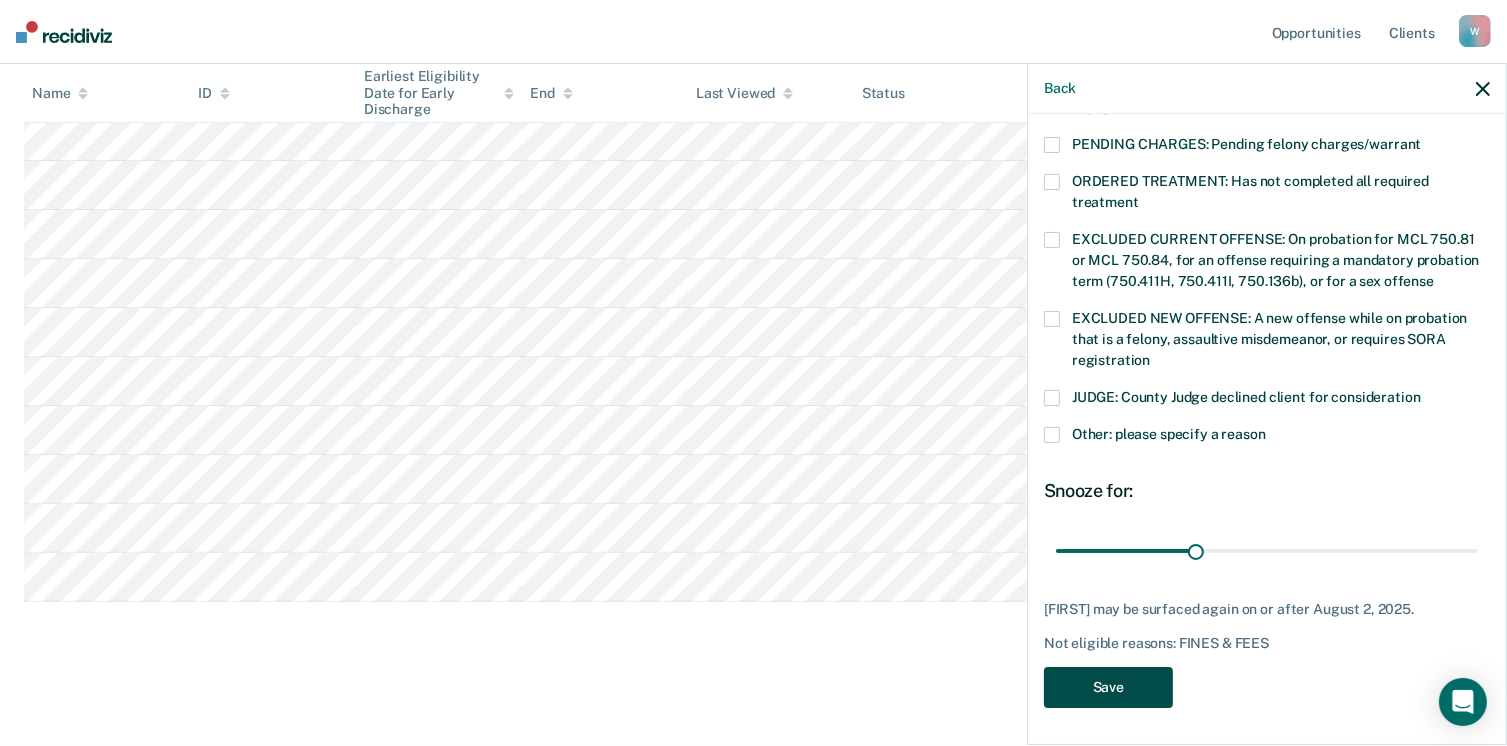 scroll, scrollTop: 484, scrollLeft: 0, axis: vertical 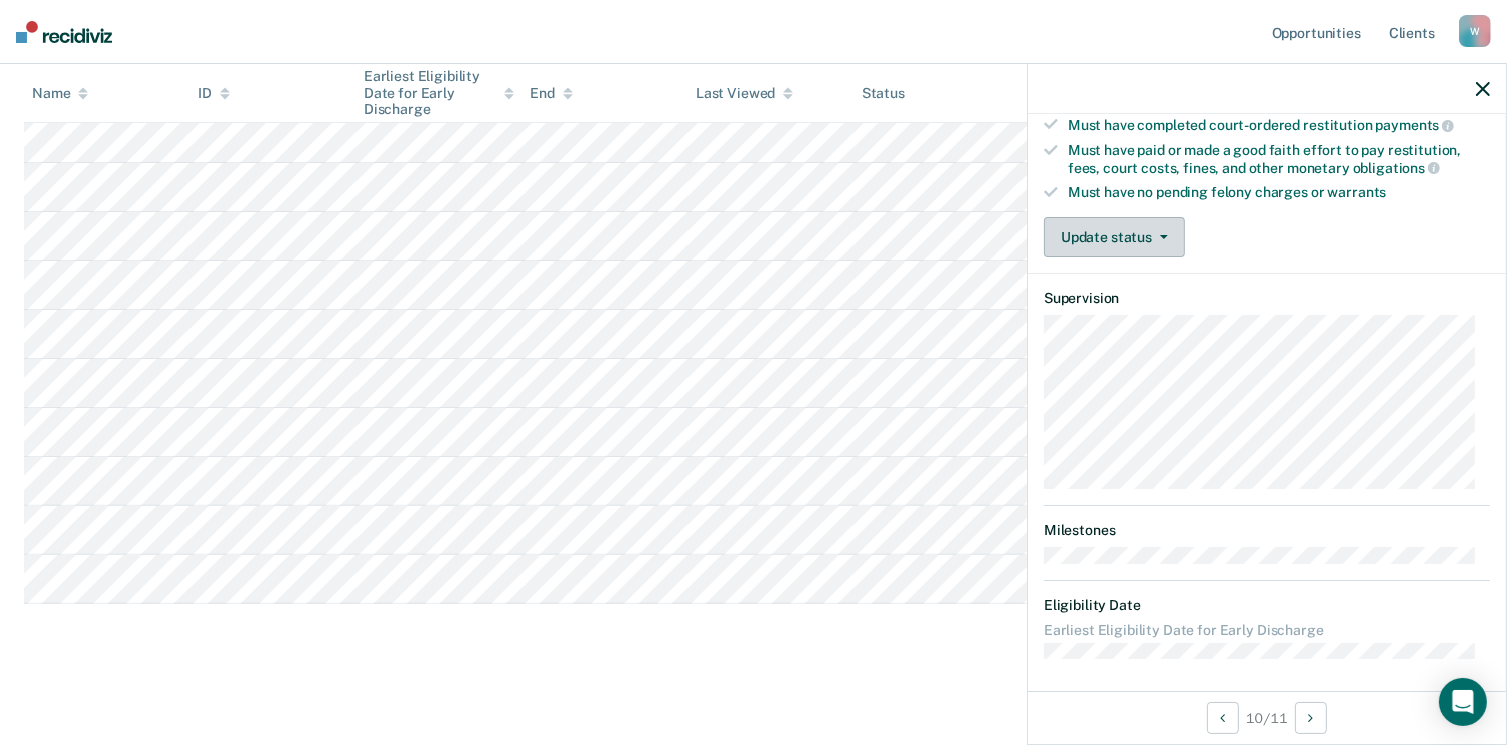 click on "Update status" at bounding box center [1114, 237] 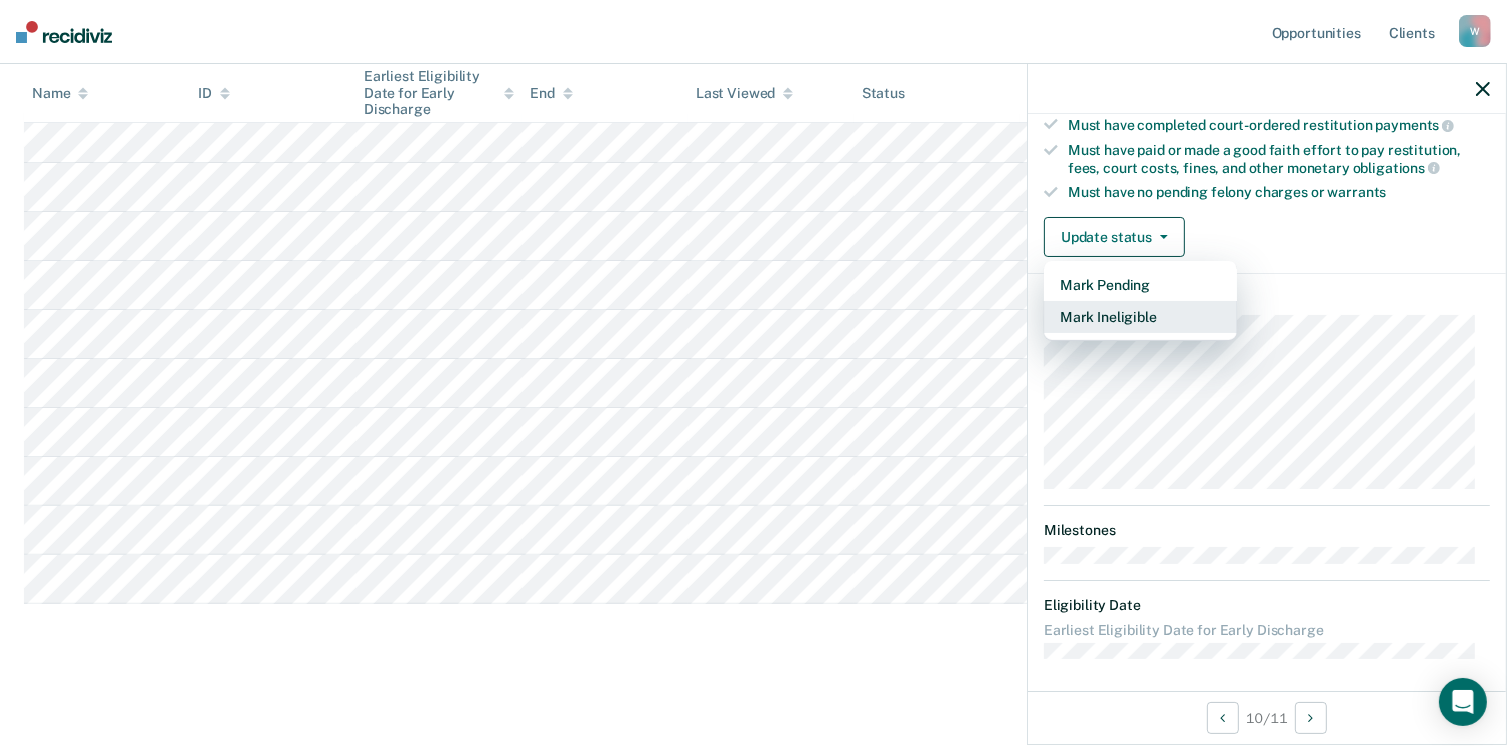 click on "Mark Ineligible" at bounding box center (1140, 317) 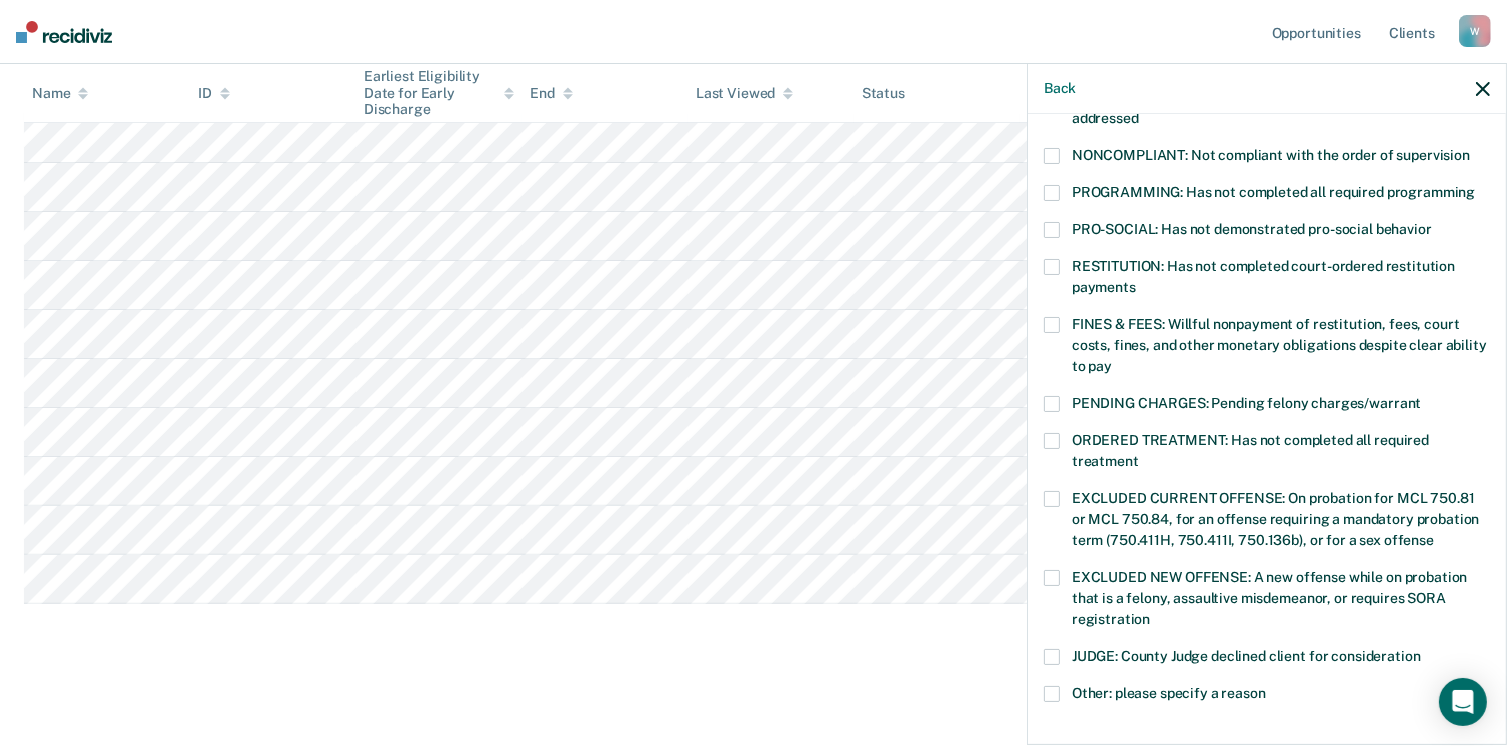 click on "FINES & FEES: Willful nonpayment of restitution, fees, court costs, fines, and other monetary obligations despite clear ability to pay" at bounding box center [1279, 345] 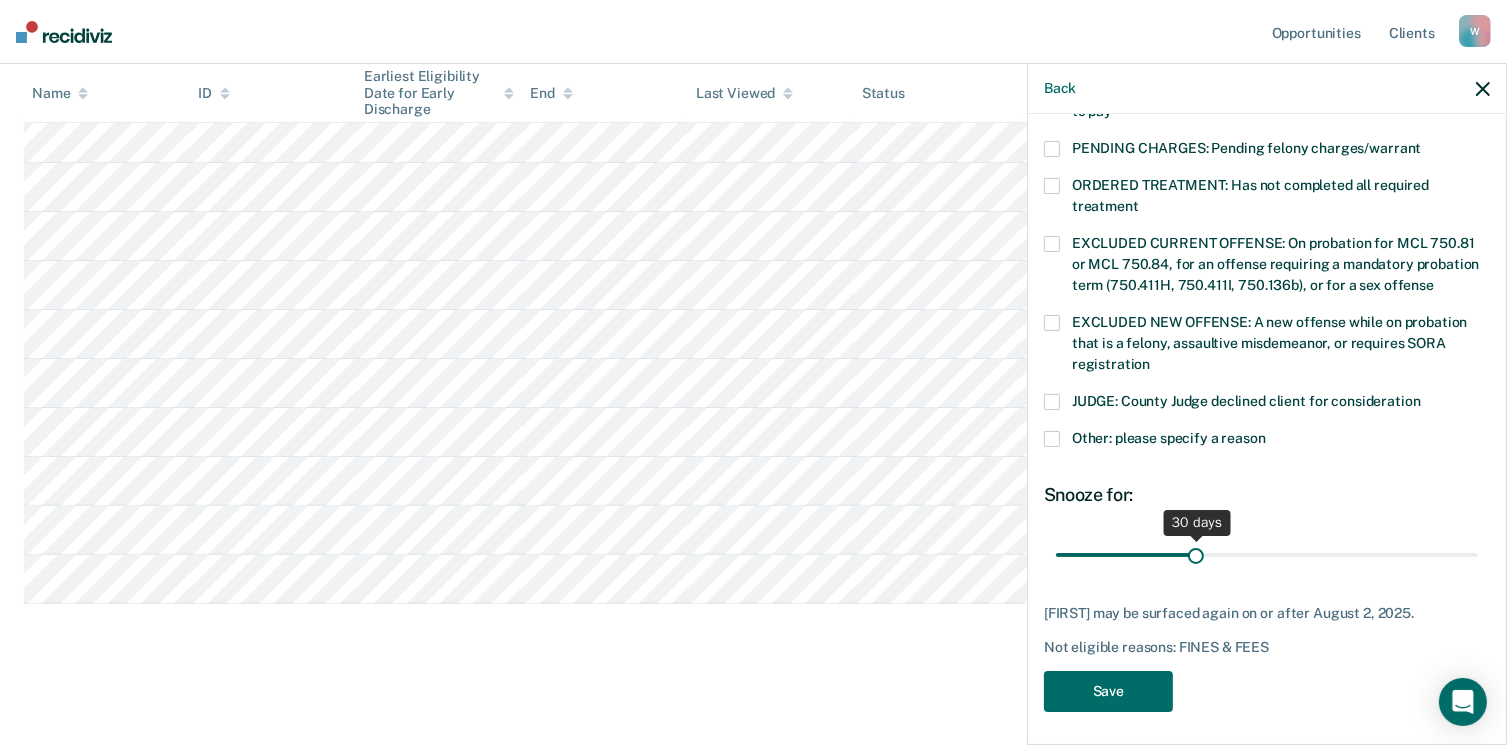 scroll, scrollTop: 630, scrollLeft: 0, axis: vertical 